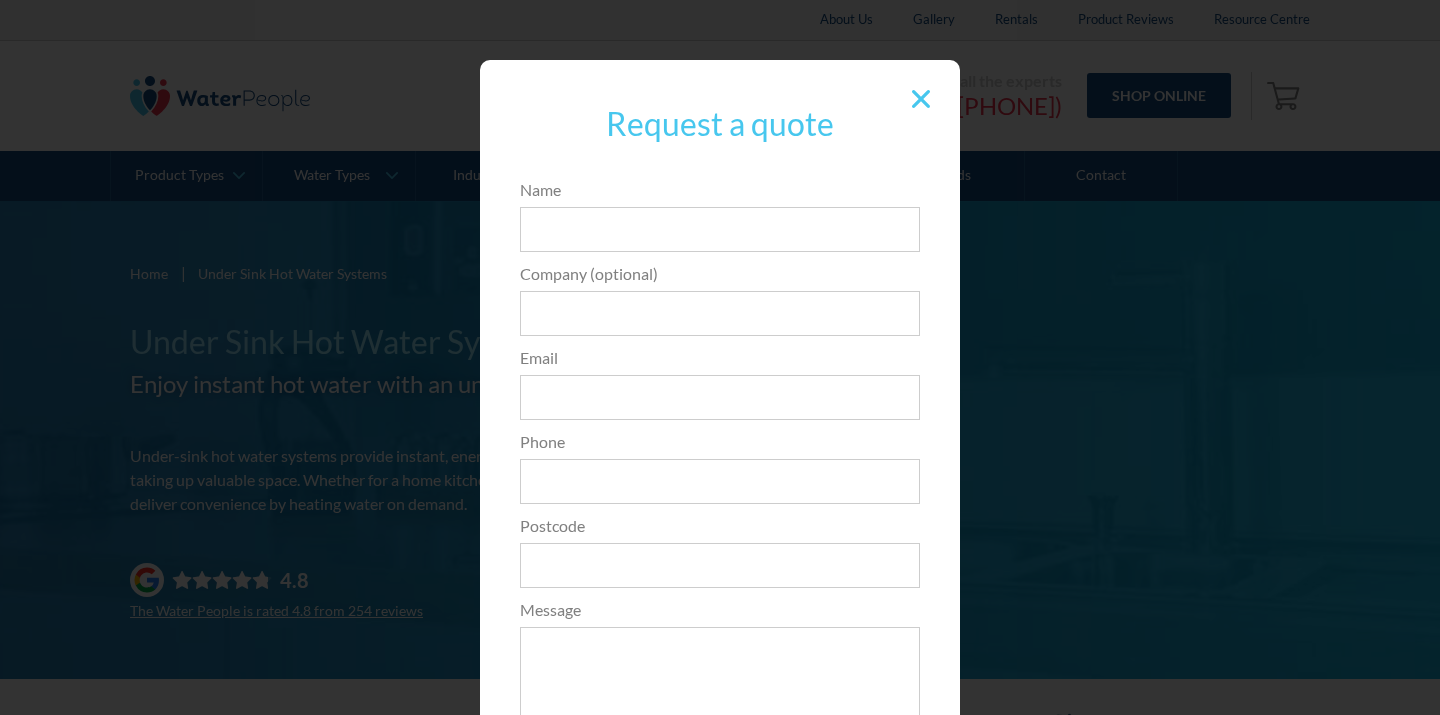 scroll, scrollTop: 0, scrollLeft: 0, axis: both 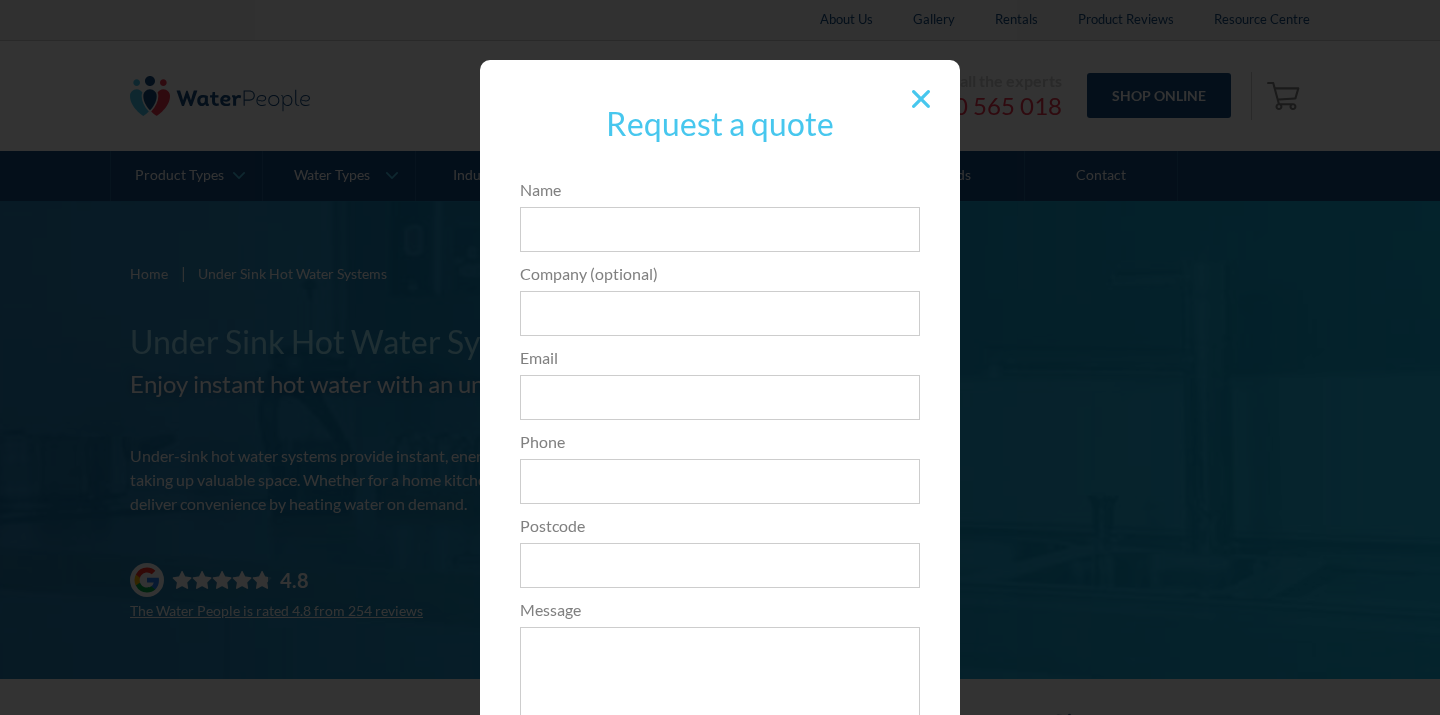 click at bounding box center [921, 99] 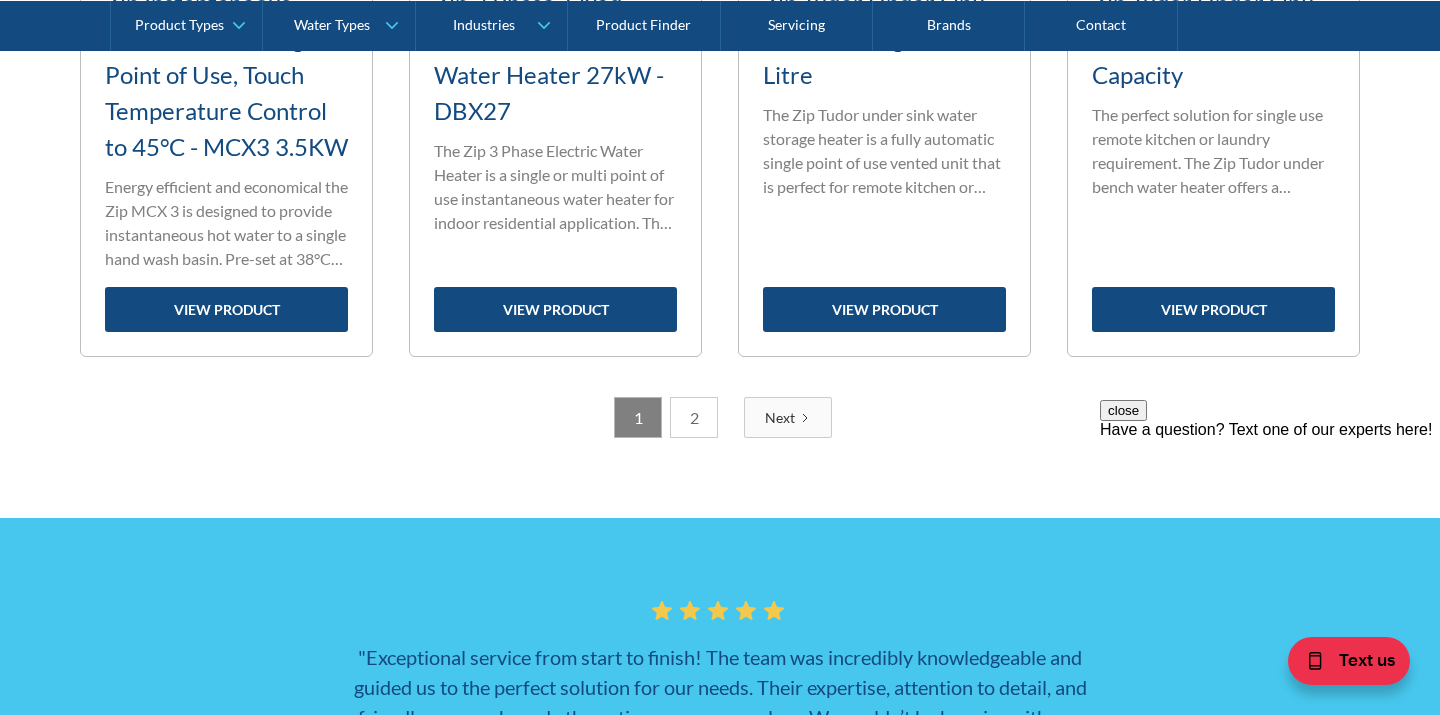 scroll, scrollTop: 3338, scrollLeft: 0, axis: vertical 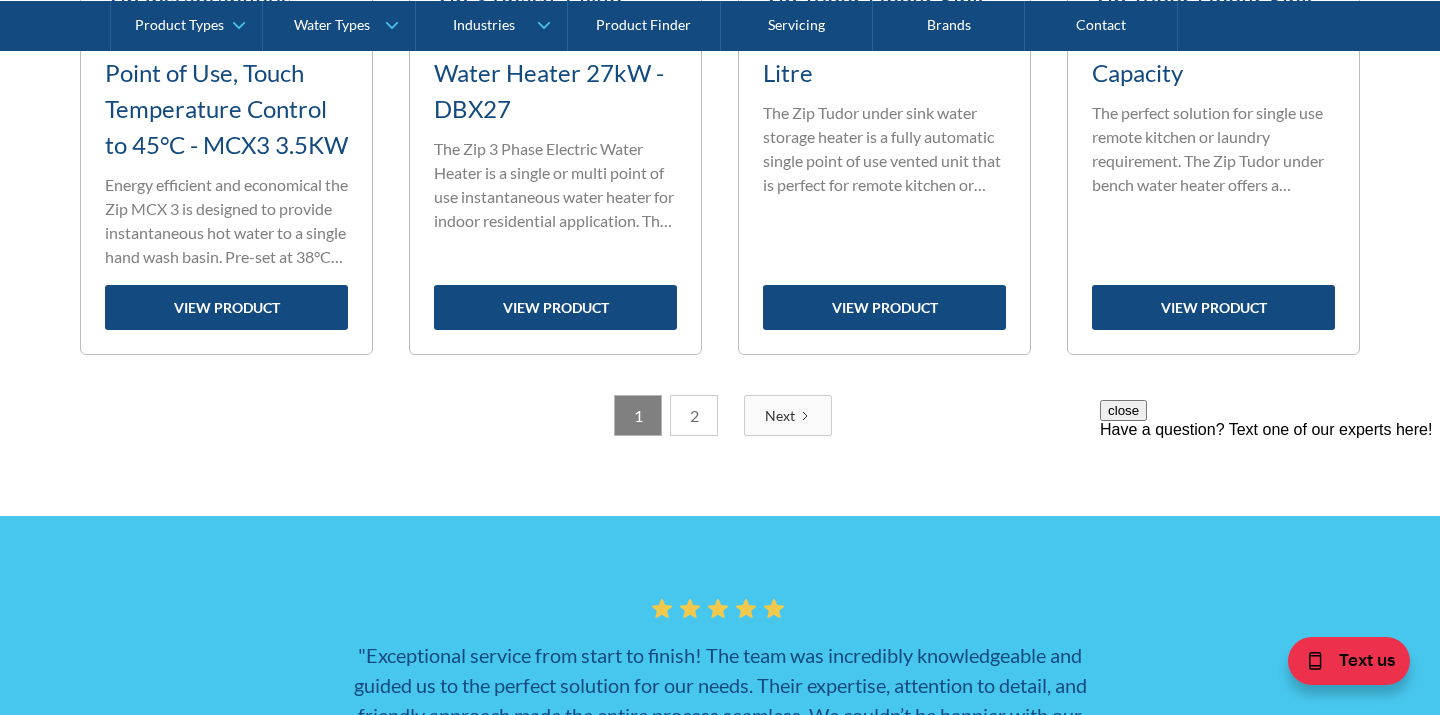 click on "2" at bounding box center [694, 415] 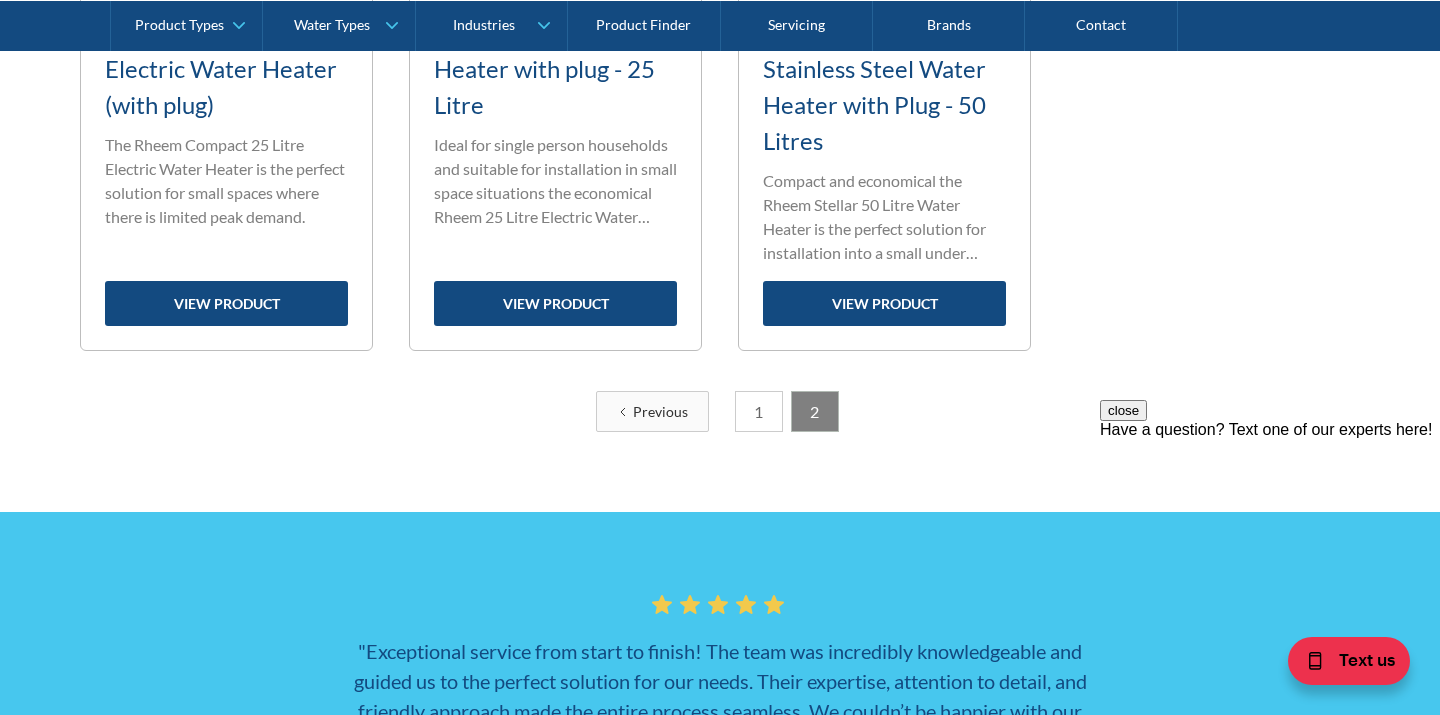 scroll, scrollTop: 1192, scrollLeft: 0, axis: vertical 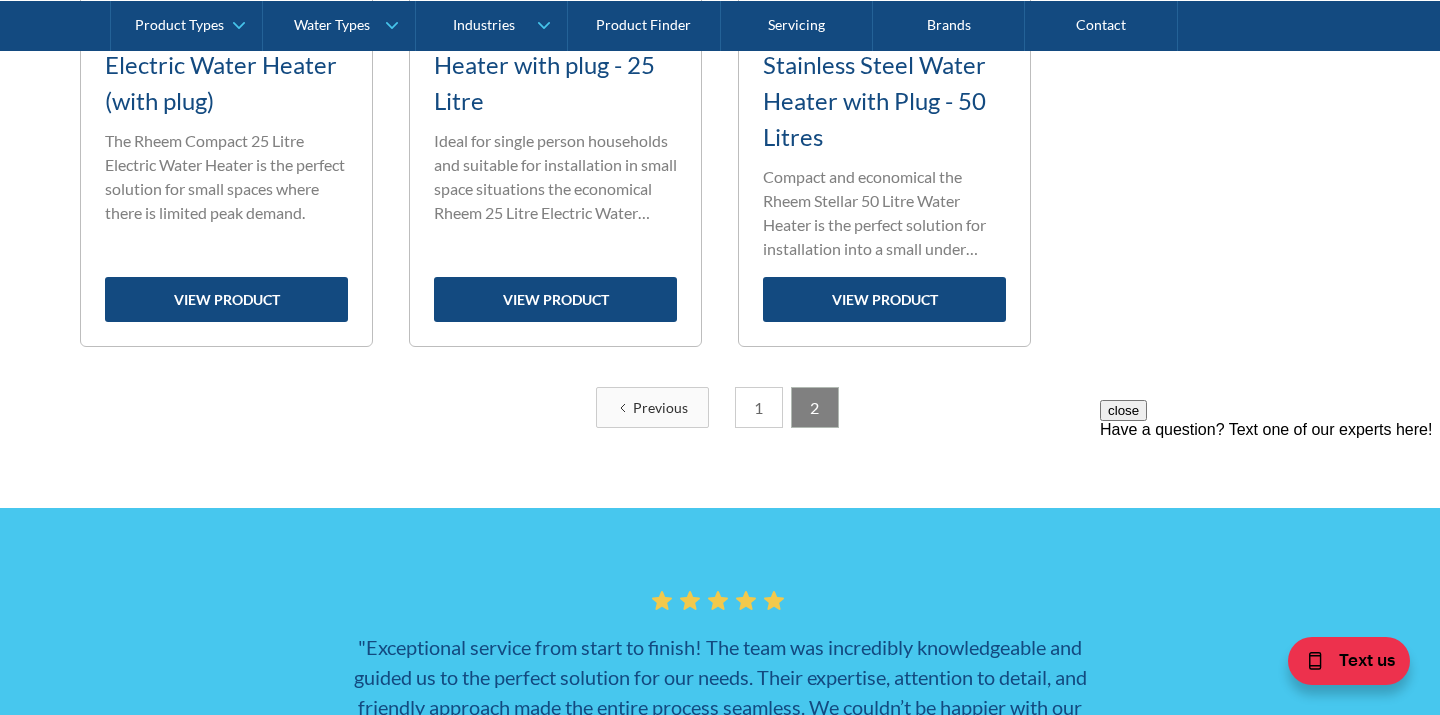 click on "1" at bounding box center [759, 407] 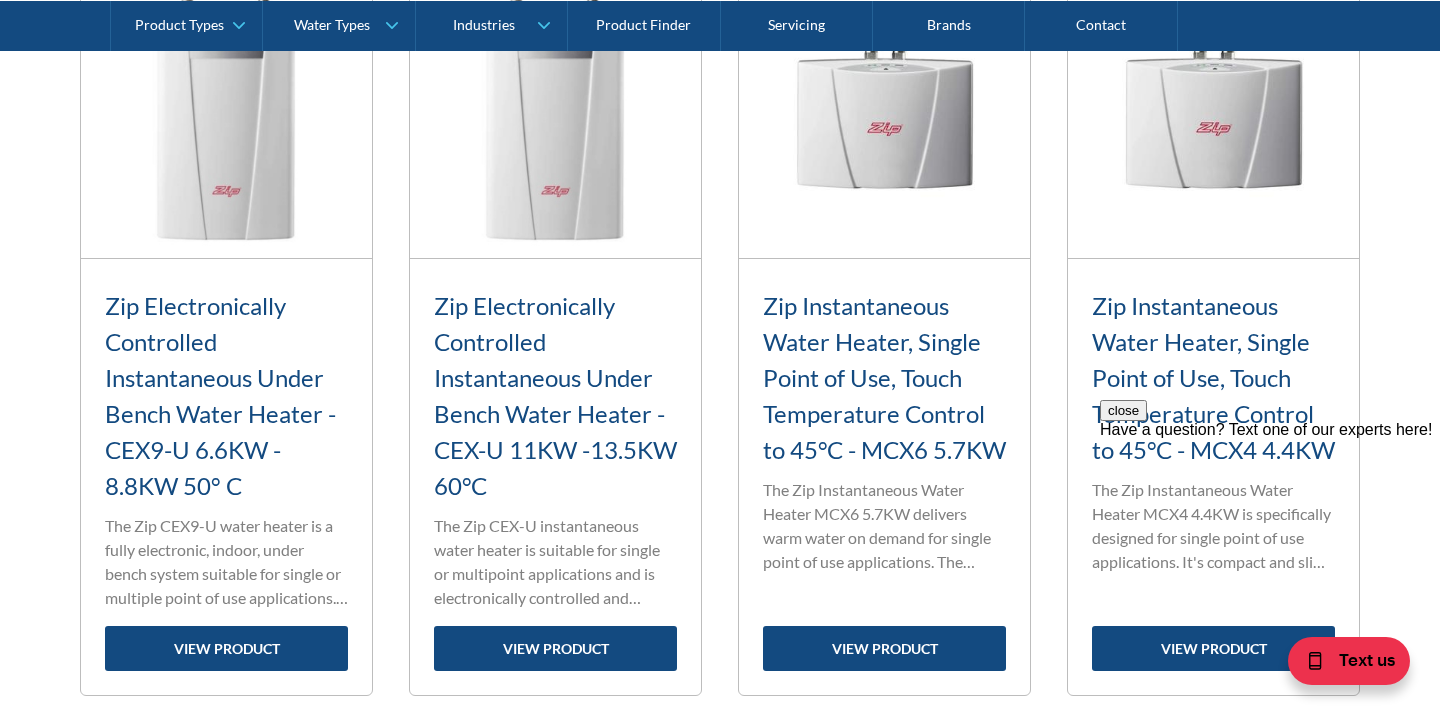 scroll, scrollTop: 2269, scrollLeft: 0, axis: vertical 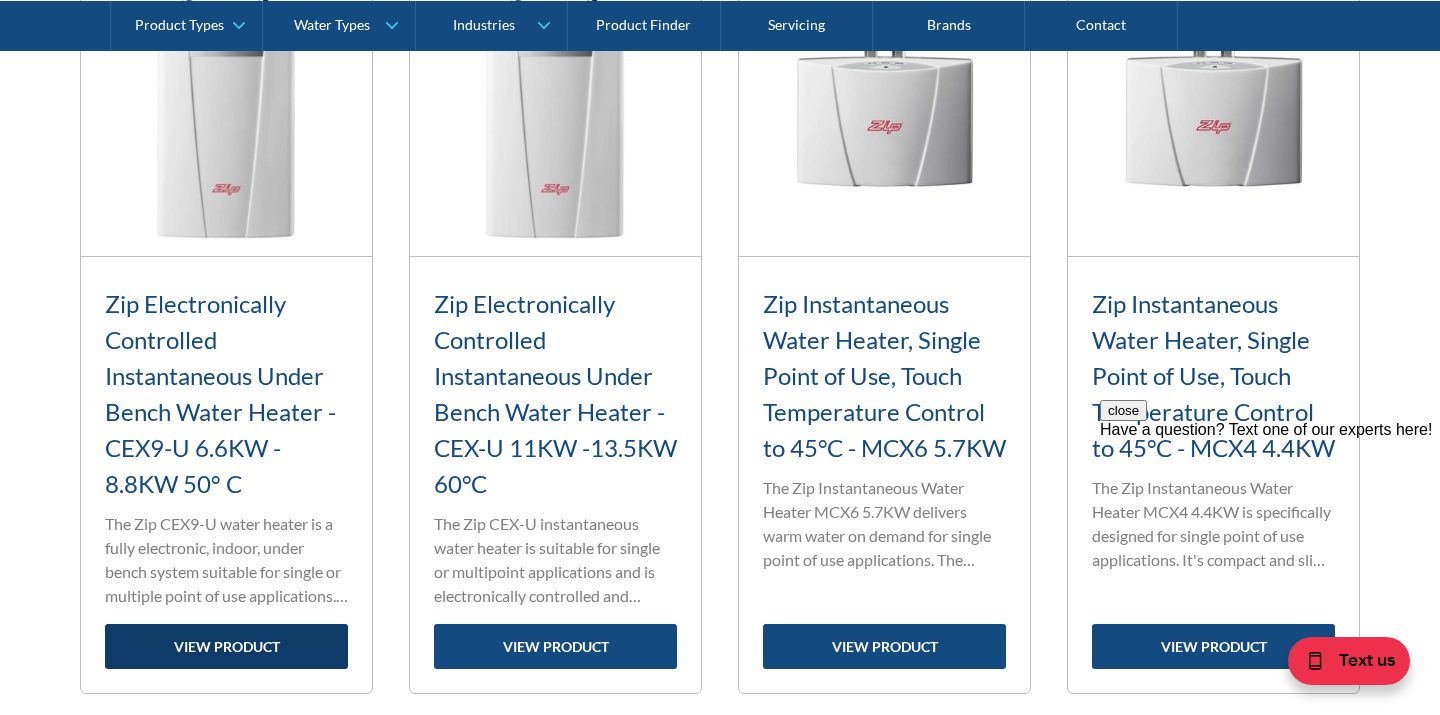 click on "view product" at bounding box center (226, 646) 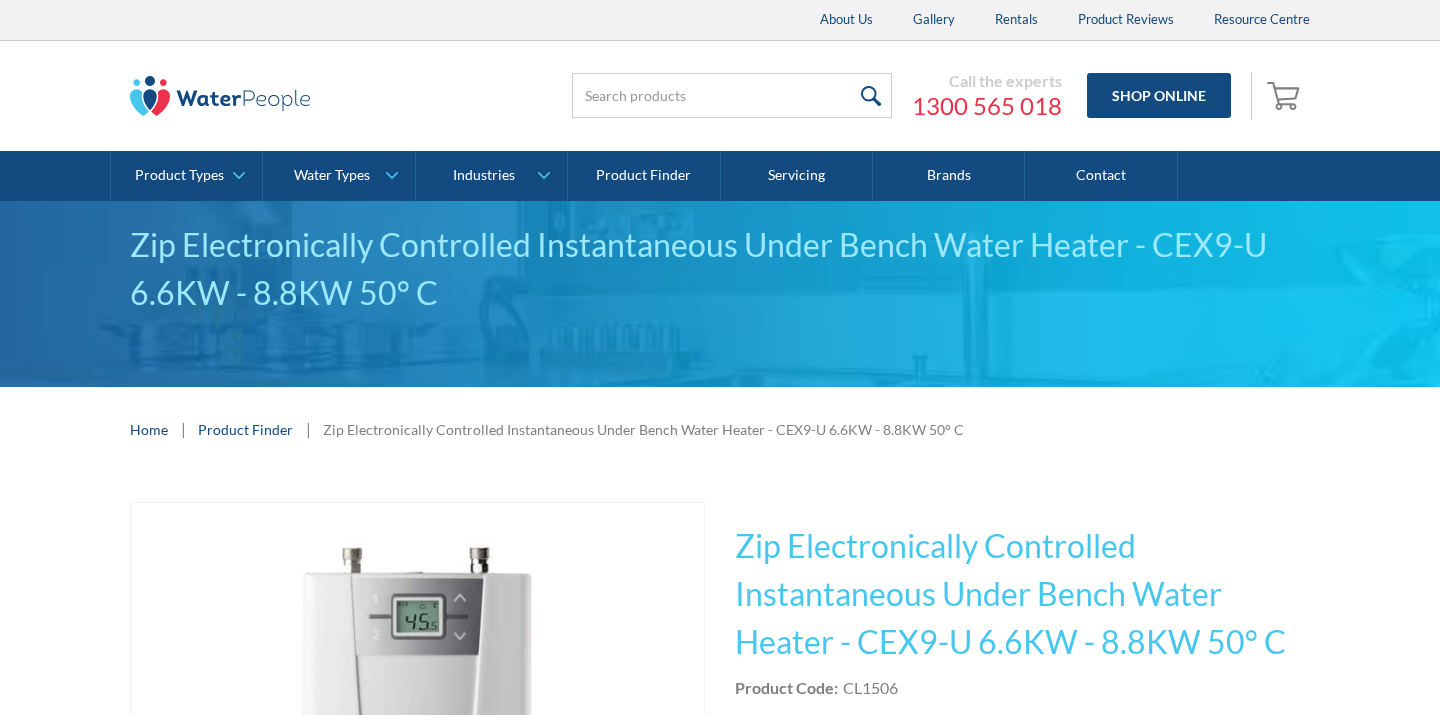 scroll, scrollTop: 0, scrollLeft: 0, axis: both 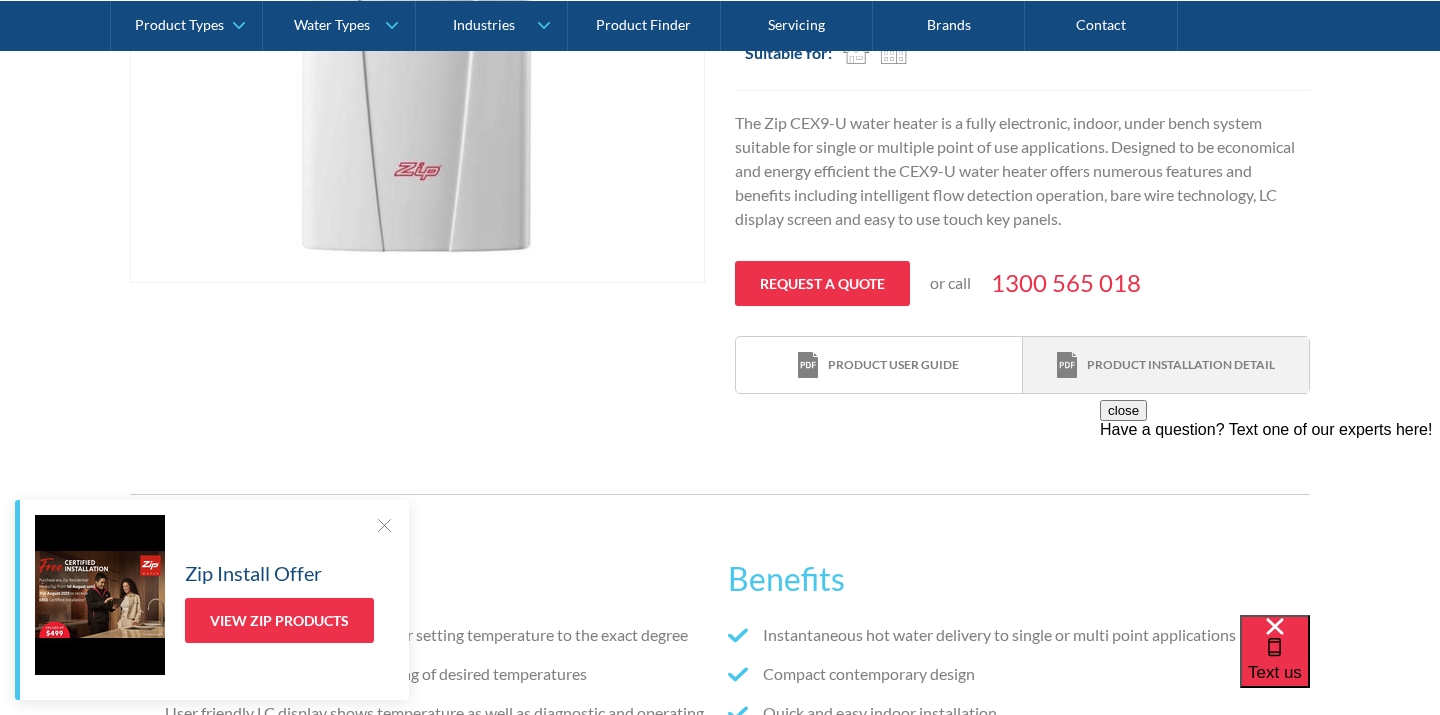 click on "Product installation detail" at bounding box center [1181, 365] 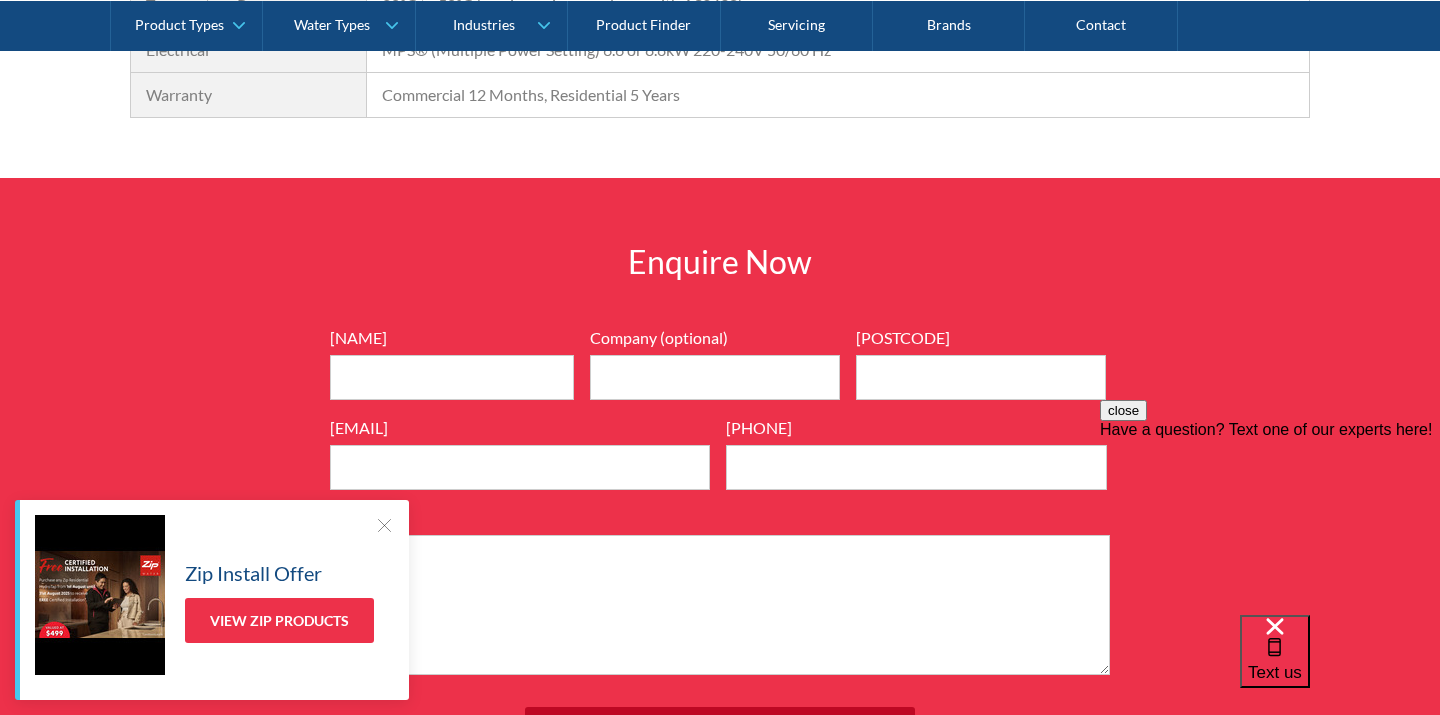 scroll, scrollTop: 1901, scrollLeft: 0, axis: vertical 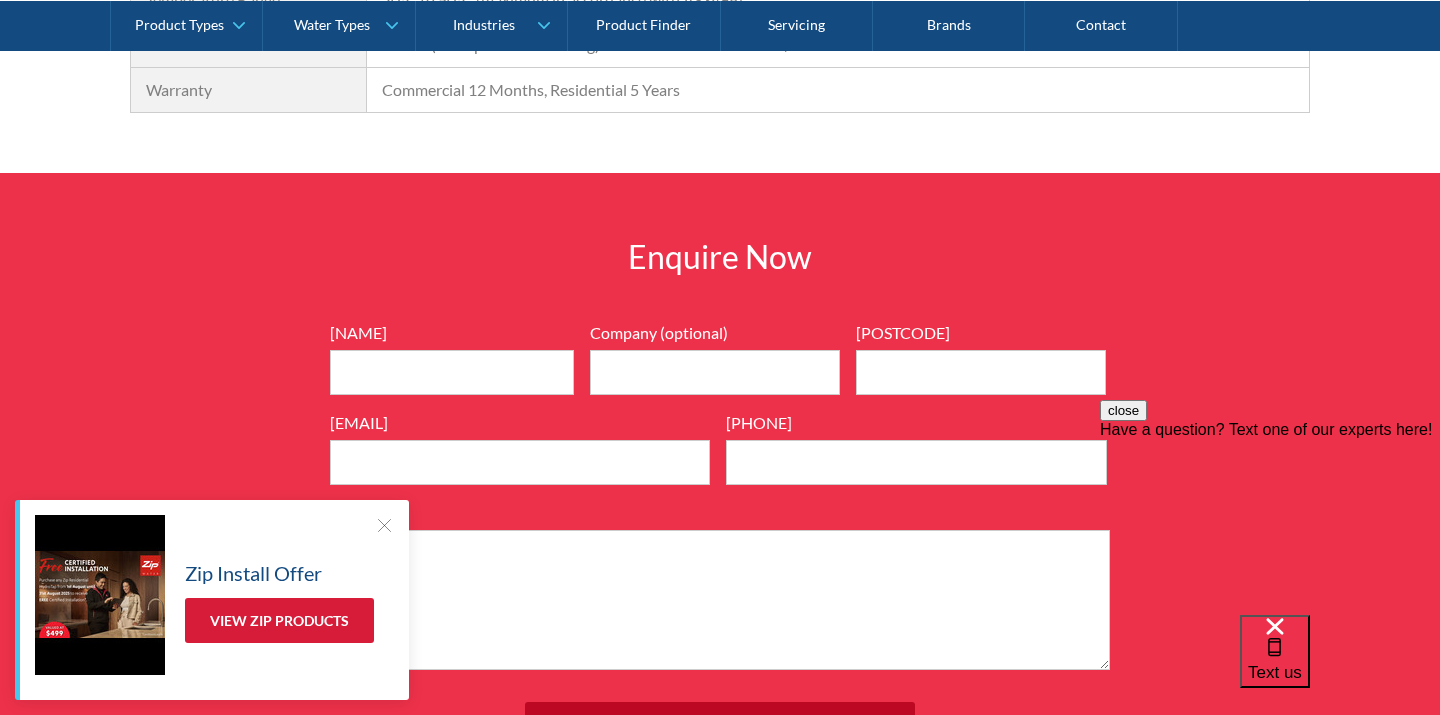 click on "View Zip Products" at bounding box center [279, 620] 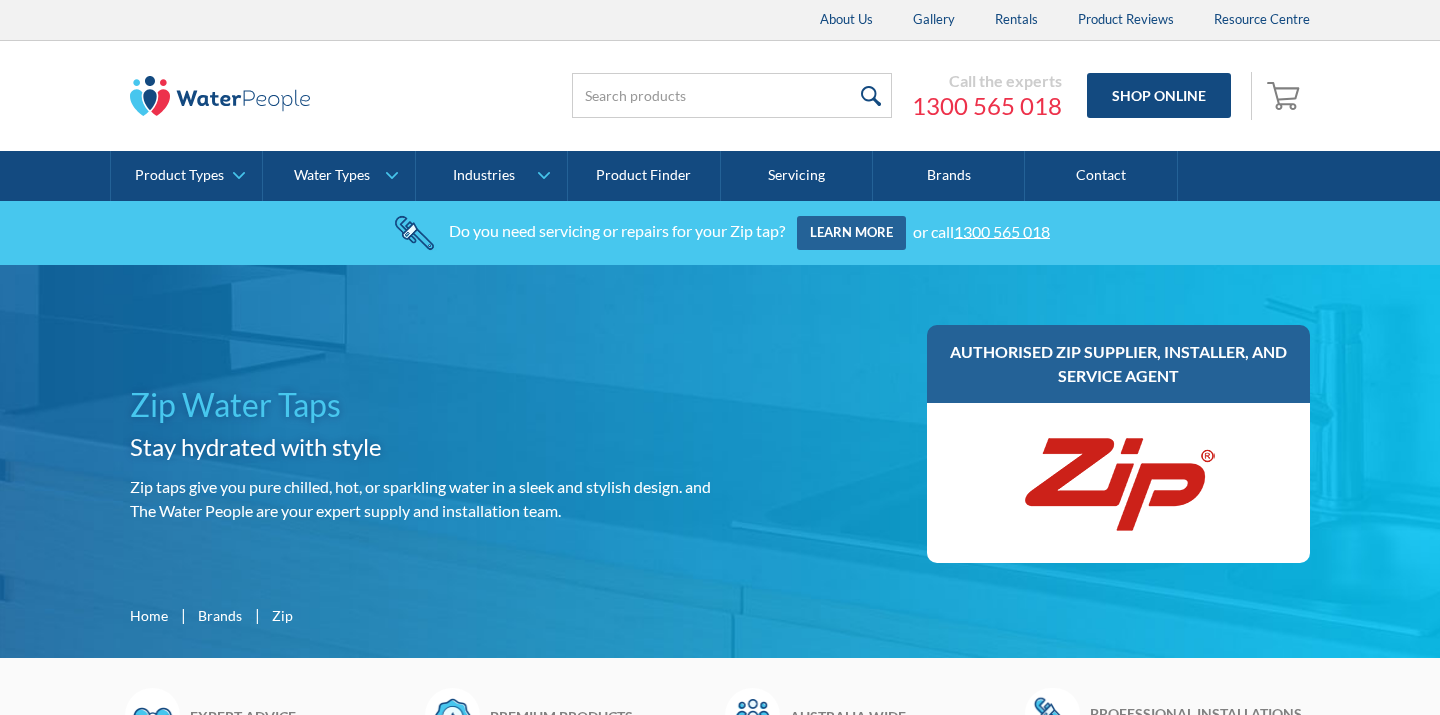 scroll, scrollTop: 35, scrollLeft: 0, axis: vertical 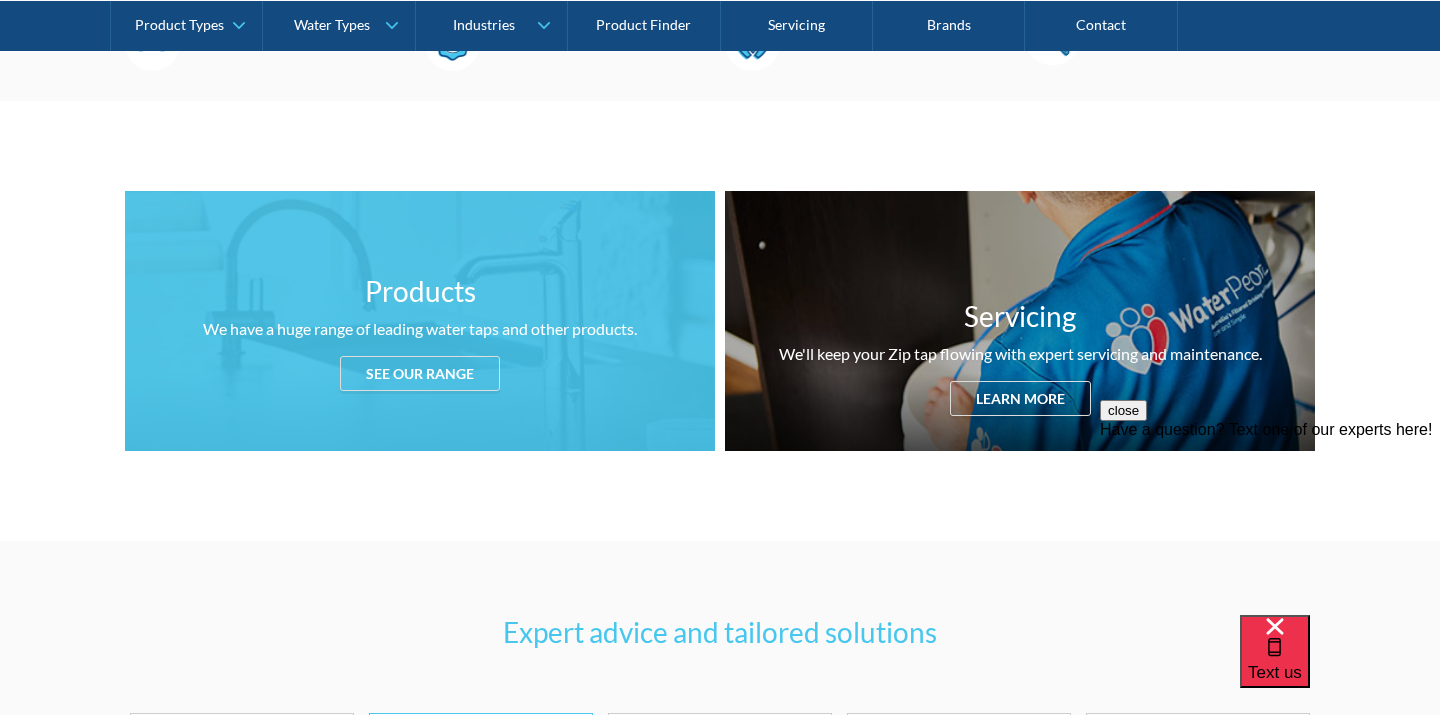 click on "See our range" at bounding box center [420, 373] 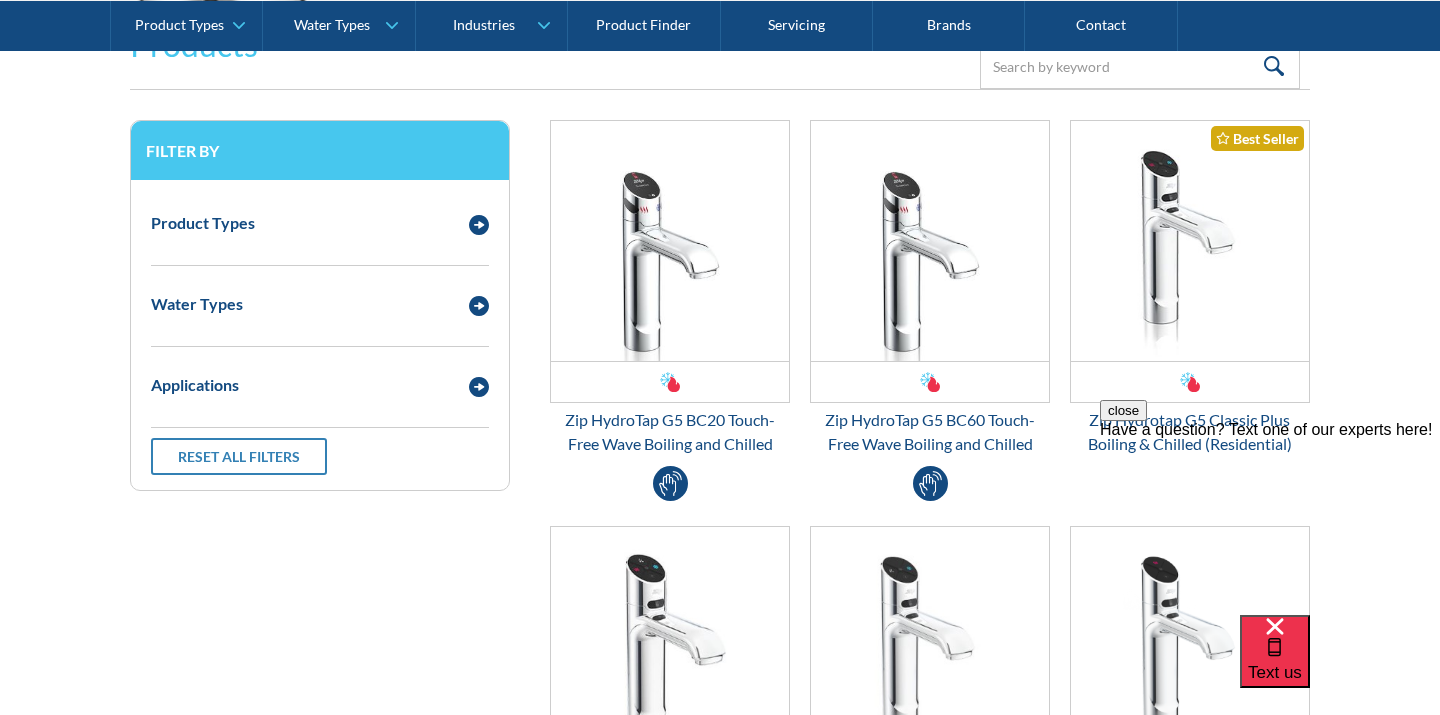 scroll, scrollTop: 2647, scrollLeft: 0, axis: vertical 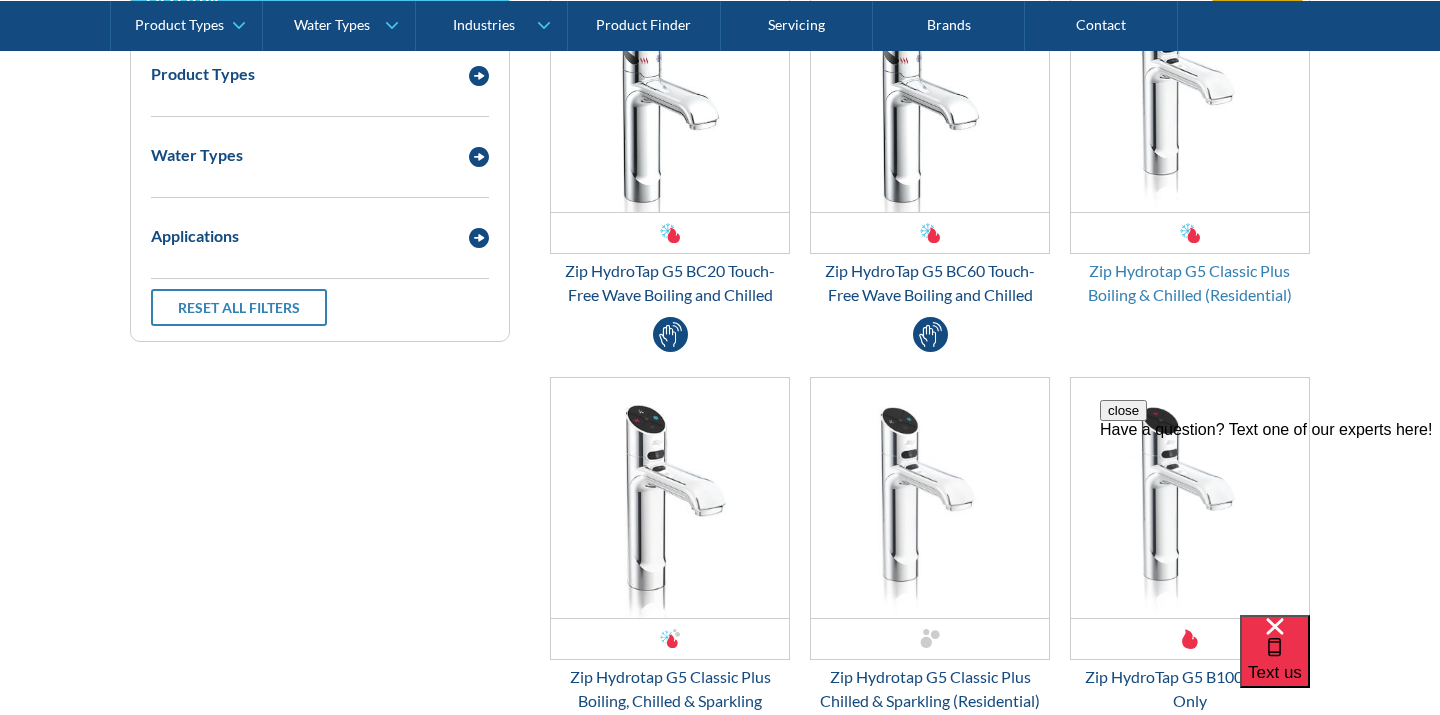 click on "Zip Hydrotap G5 Classic Plus Boiling & Chilled (Residential)" at bounding box center [1190, 283] 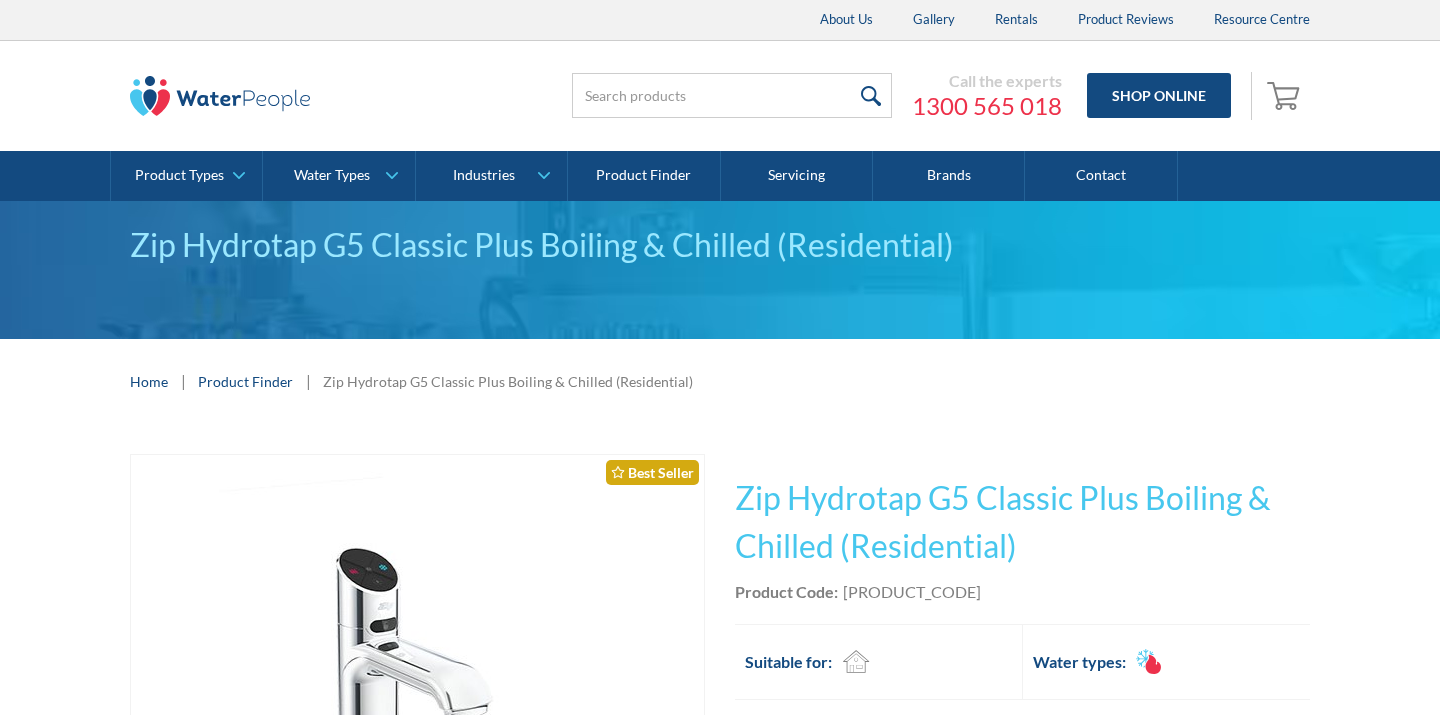 scroll, scrollTop: 0, scrollLeft: 0, axis: both 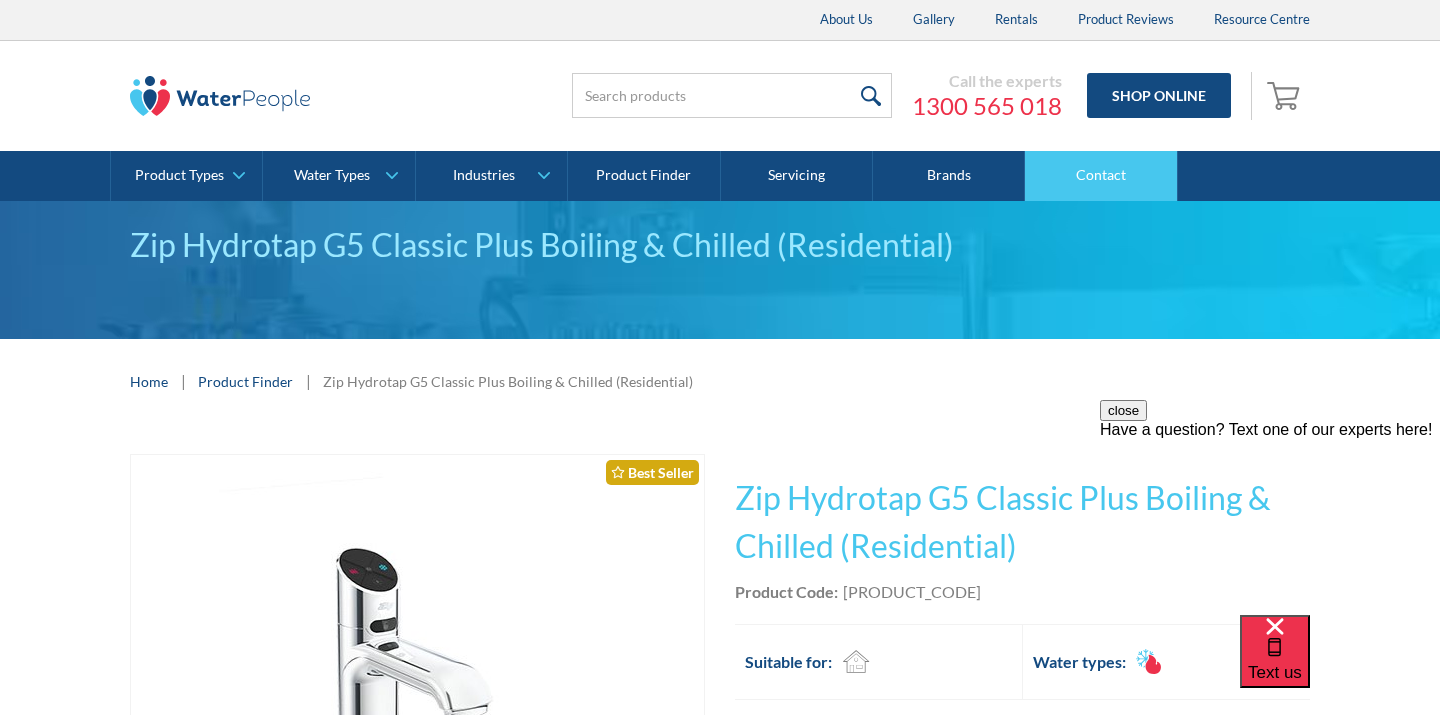 click on "Contact" at bounding box center [1101, 176] 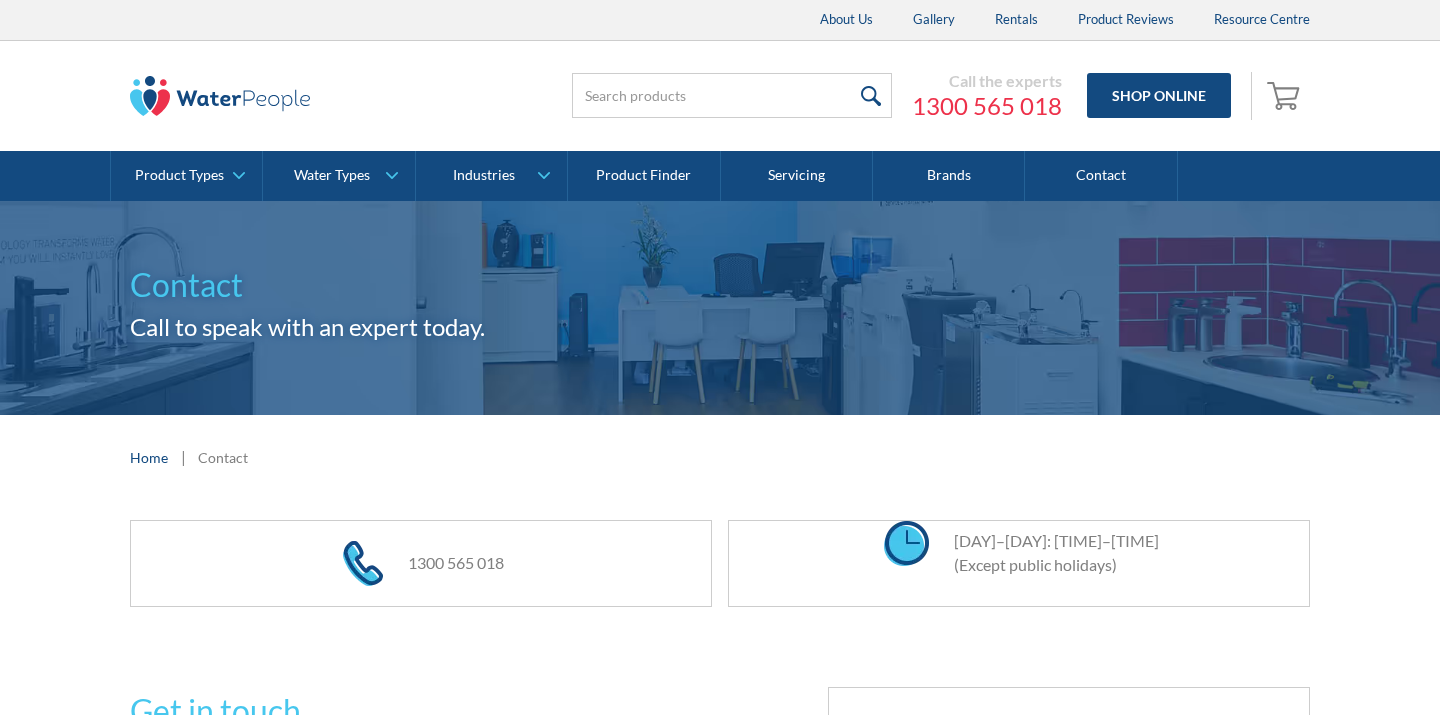 scroll, scrollTop: 0, scrollLeft: 0, axis: both 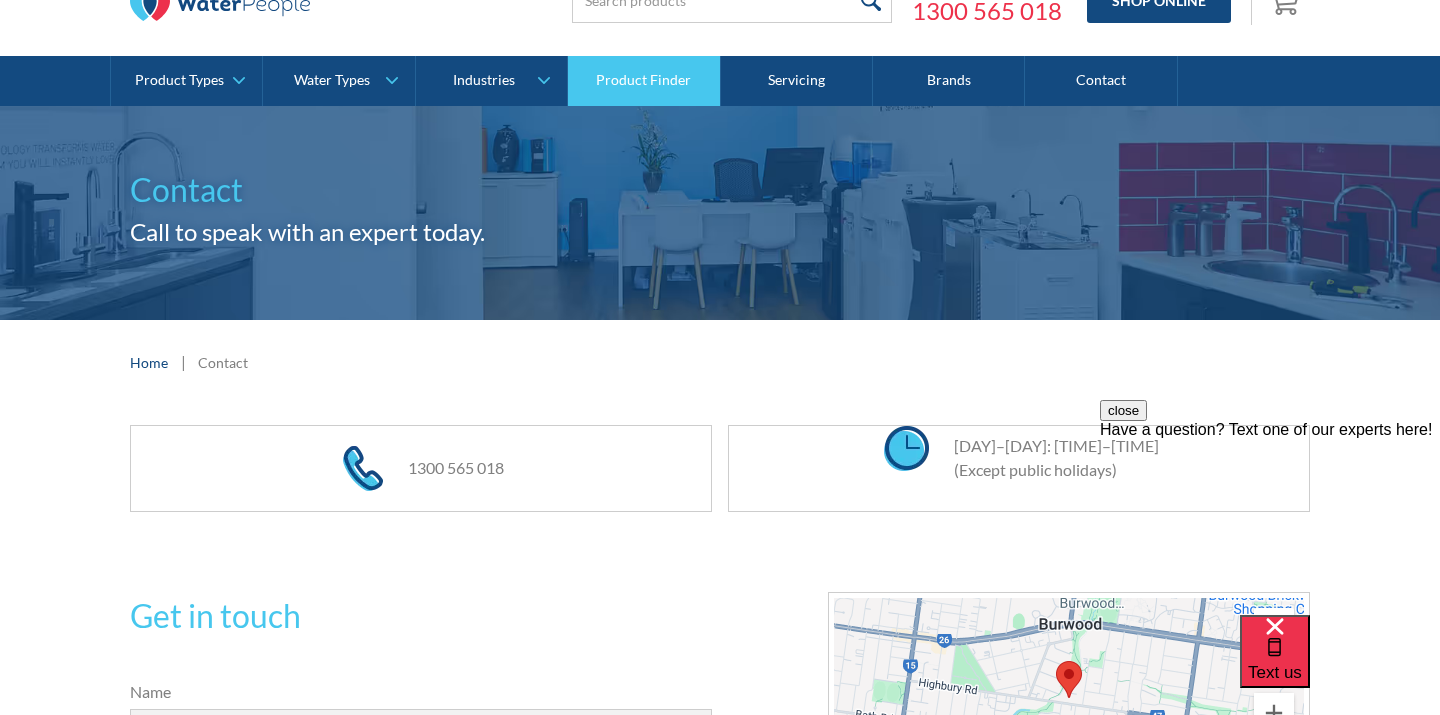click on "Product Finder" at bounding box center [644, 81] 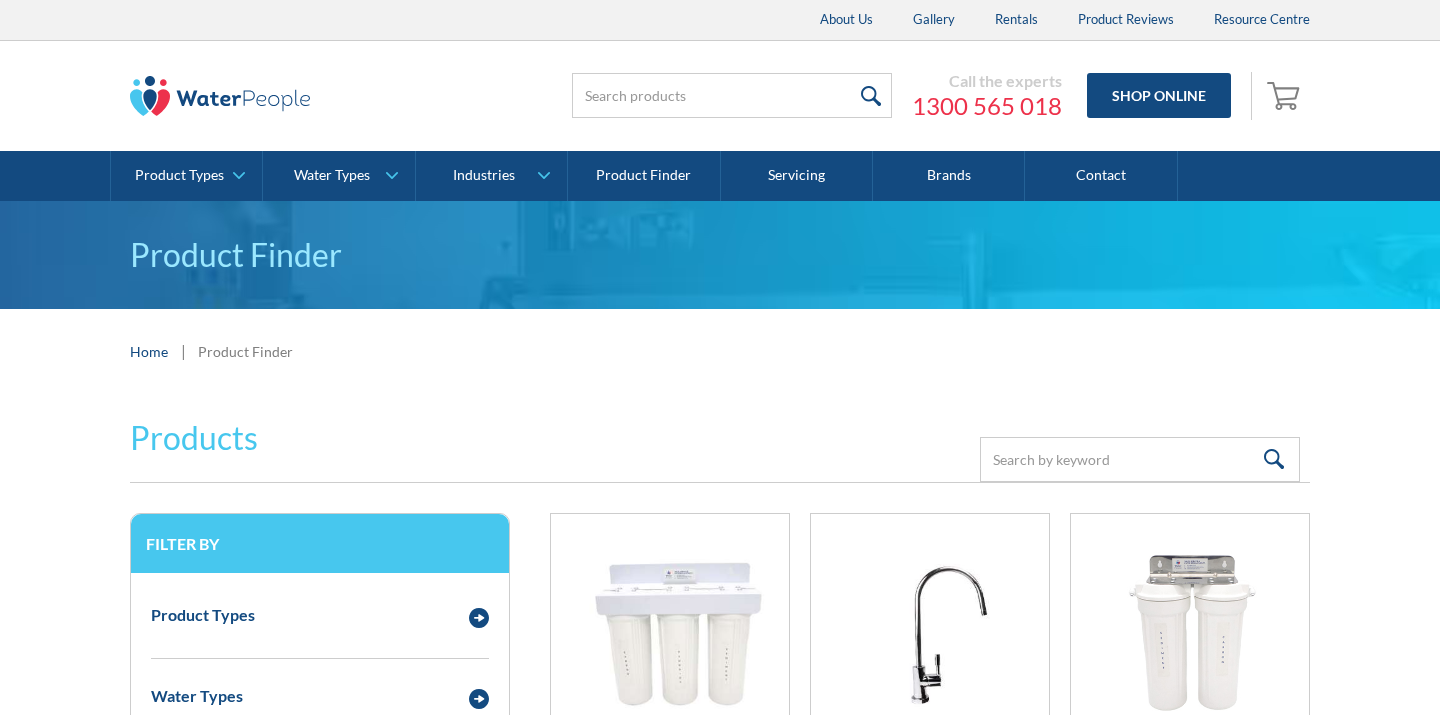 scroll, scrollTop: 0, scrollLeft: 0, axis: both 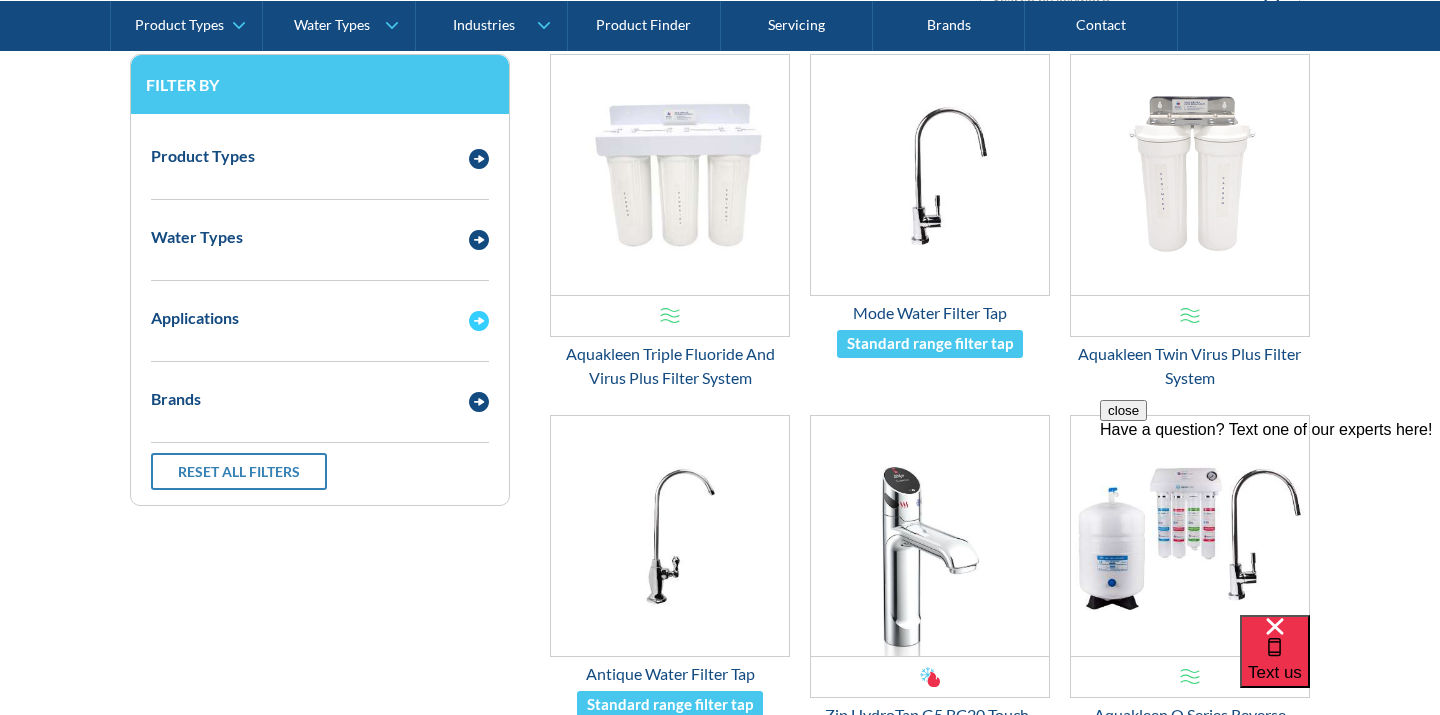 click at bounding box center (479, 321) 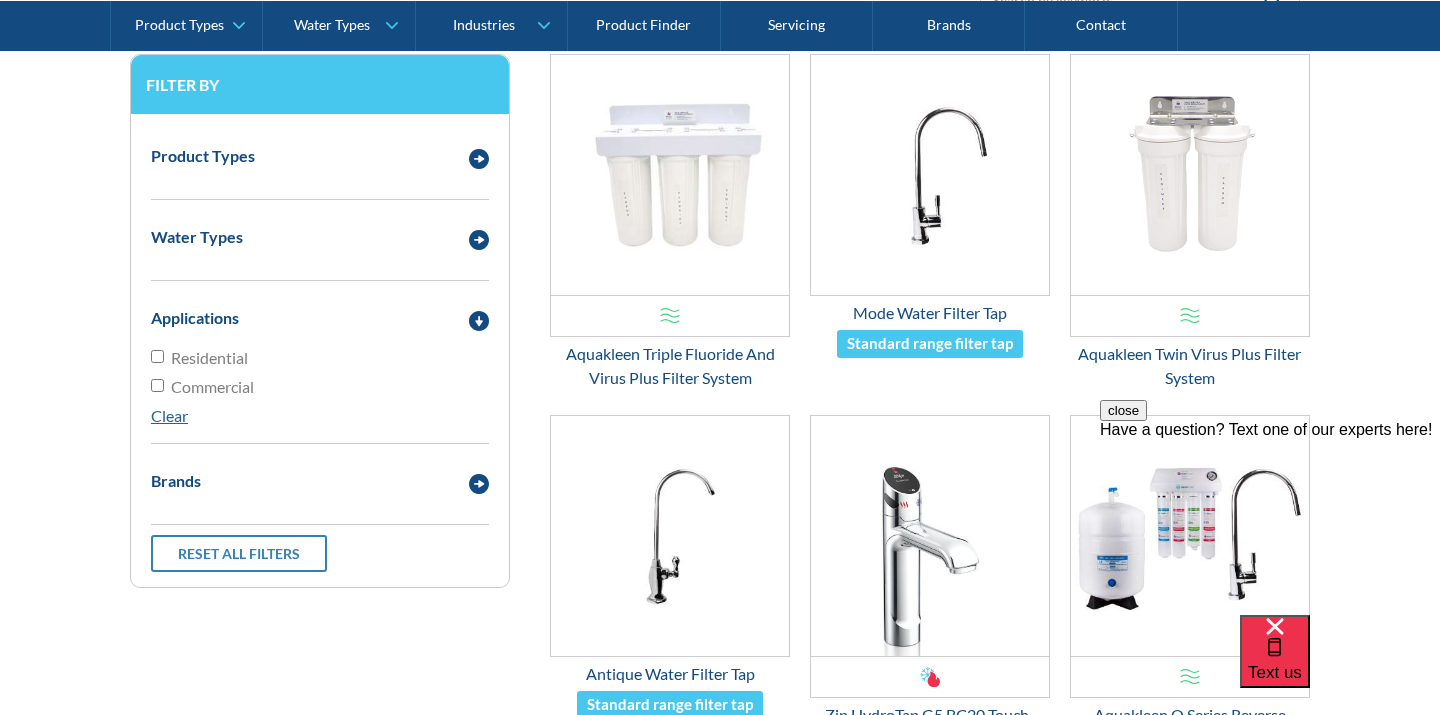 click on "Residential" at bounding box center [157, 356] 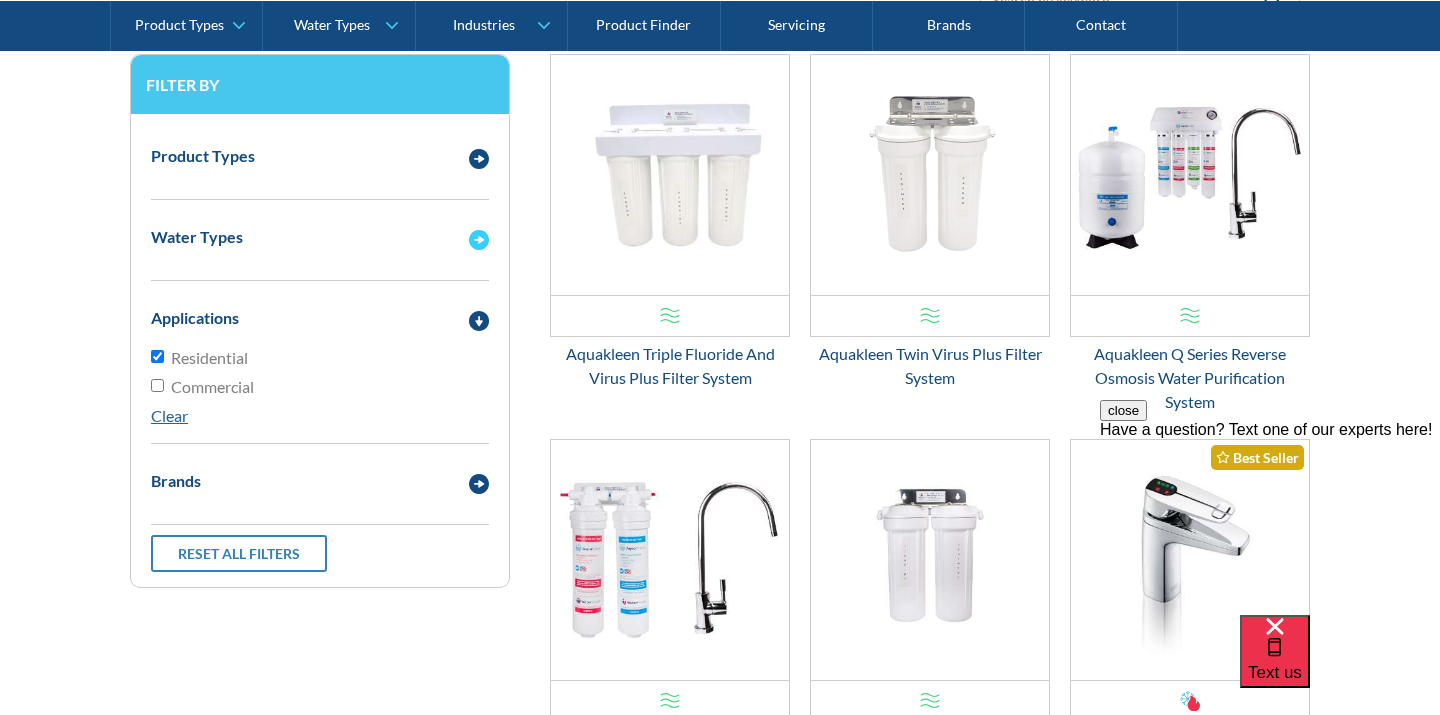 click at bounding box center (479, 240) 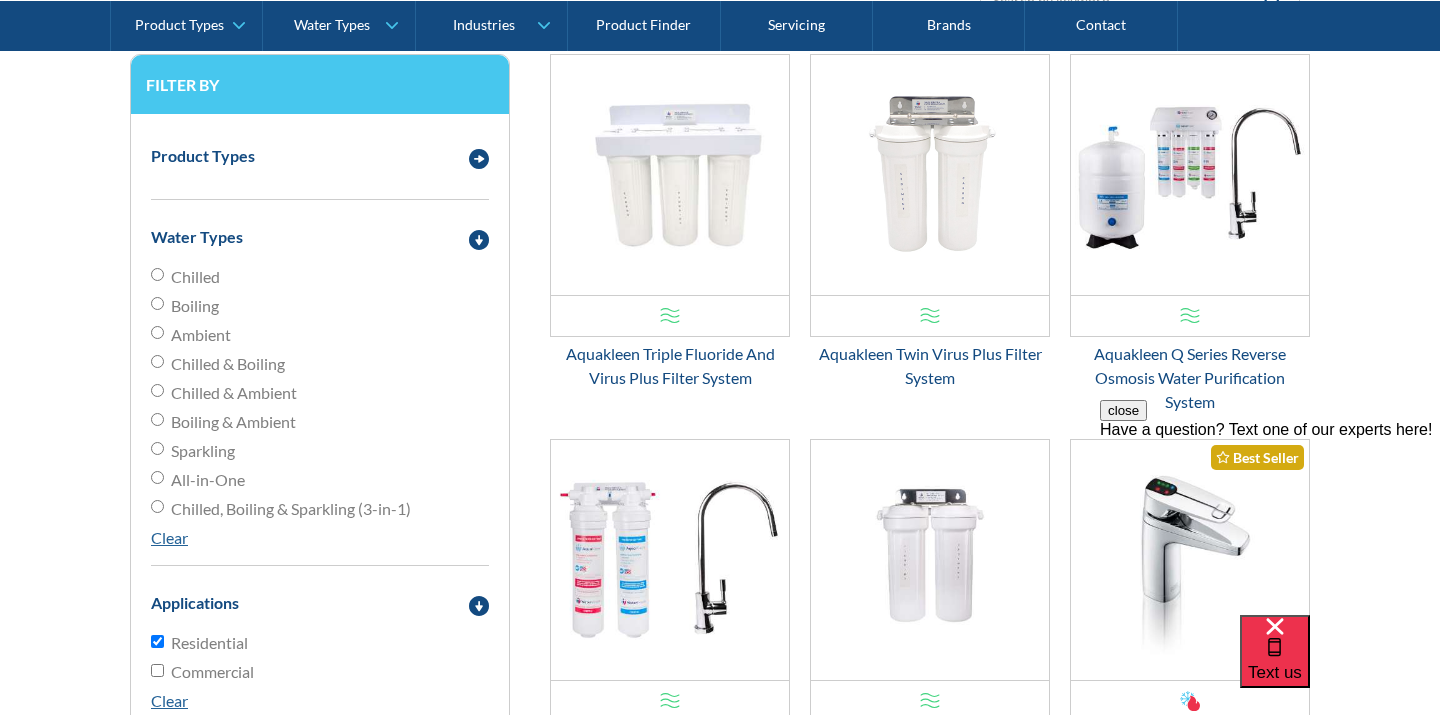 click on "All-in-One" at bounding box center [157, 477] 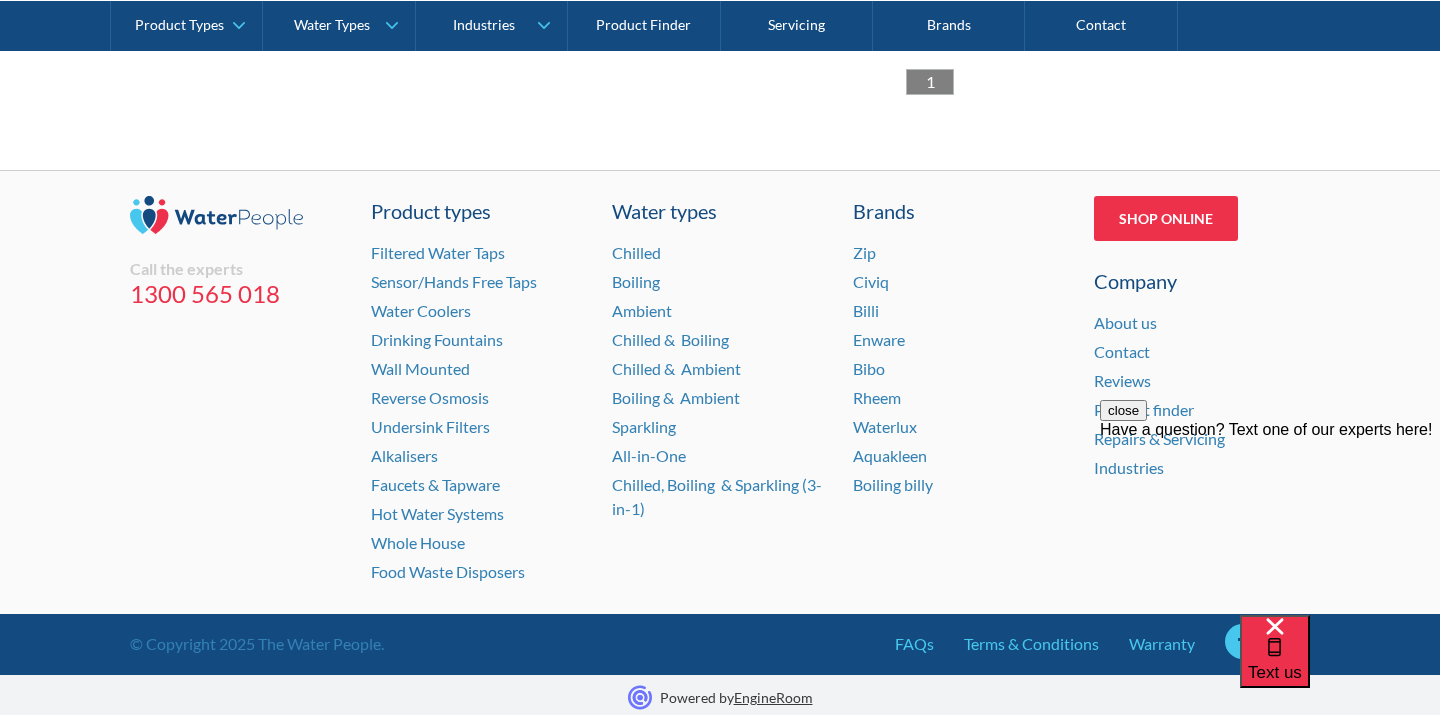 scroll, scrollTop: 2005, scrollLeft: 0, axis: vertical 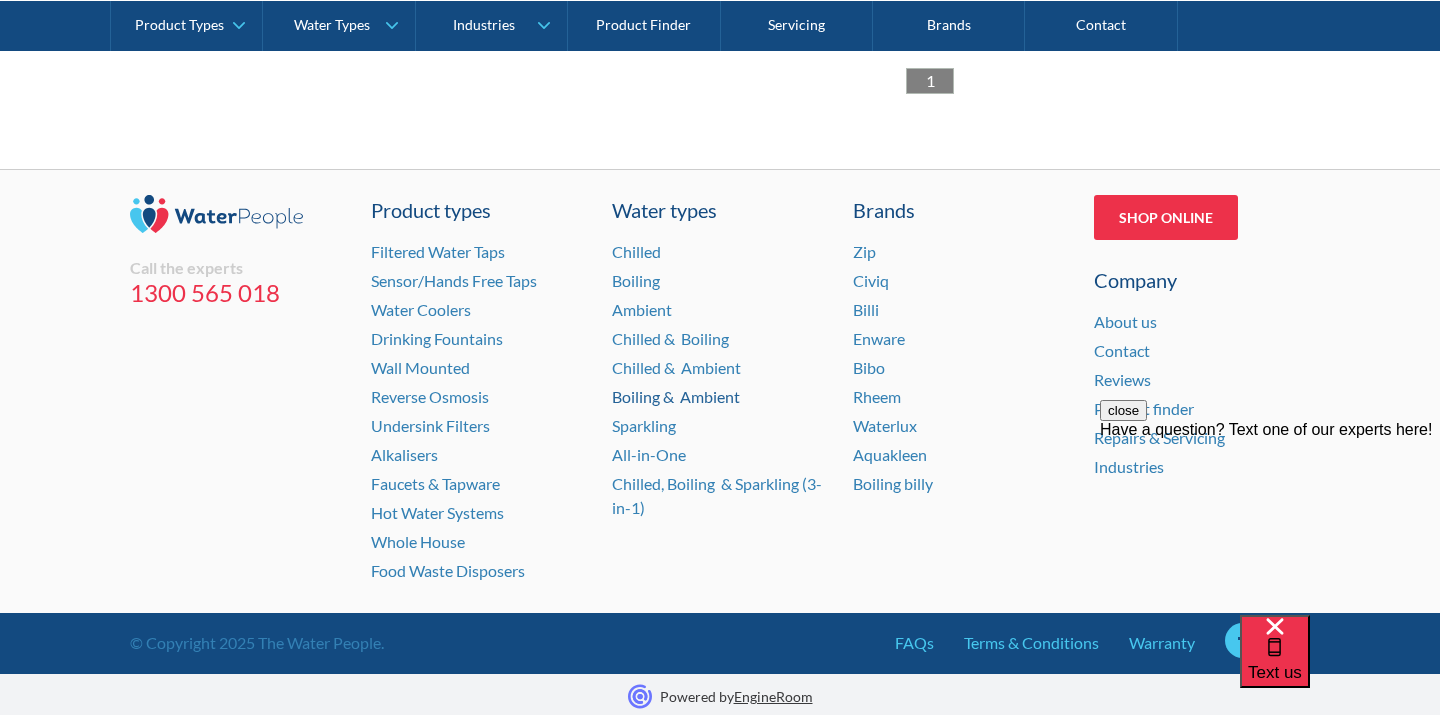 click on "Boiling &  Ambient" at bounding box center (676, 396) 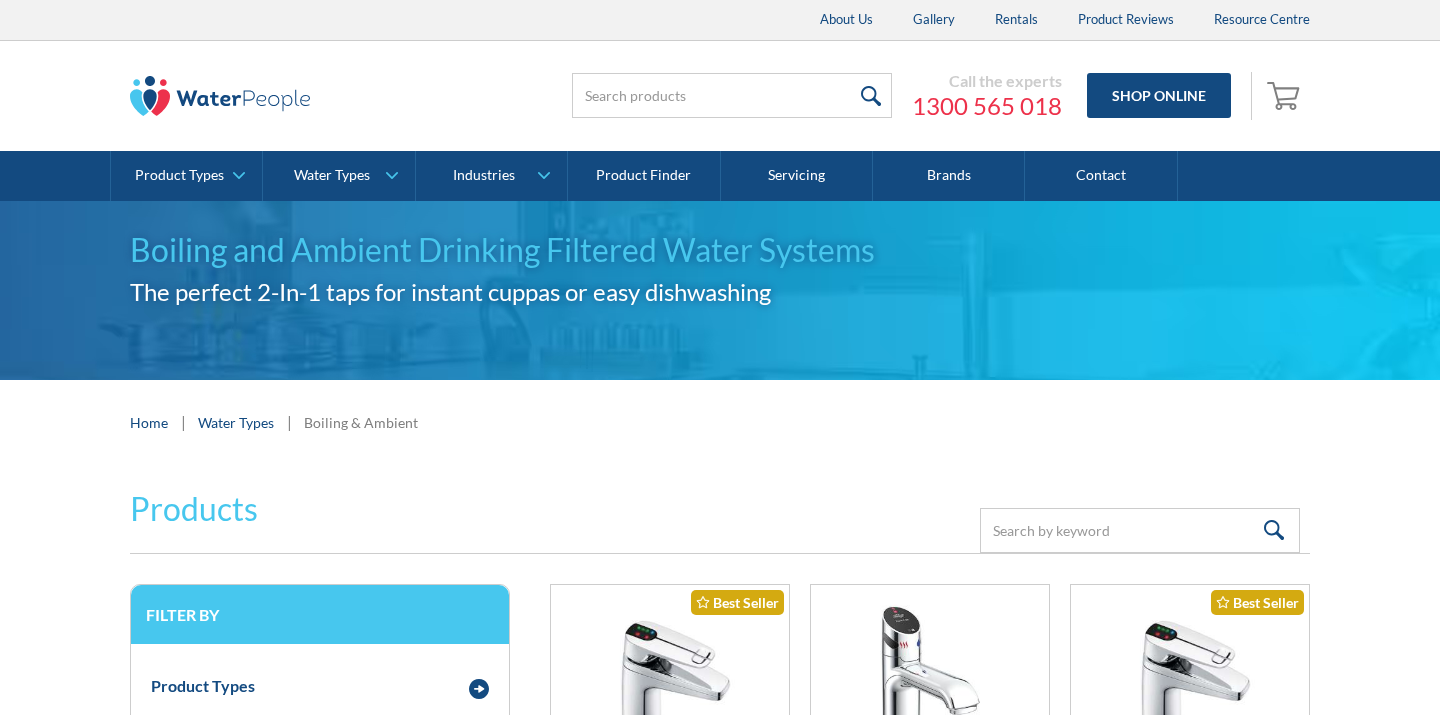 scroll, scrollTop: 0, scrollLeft: 0, axis: both 